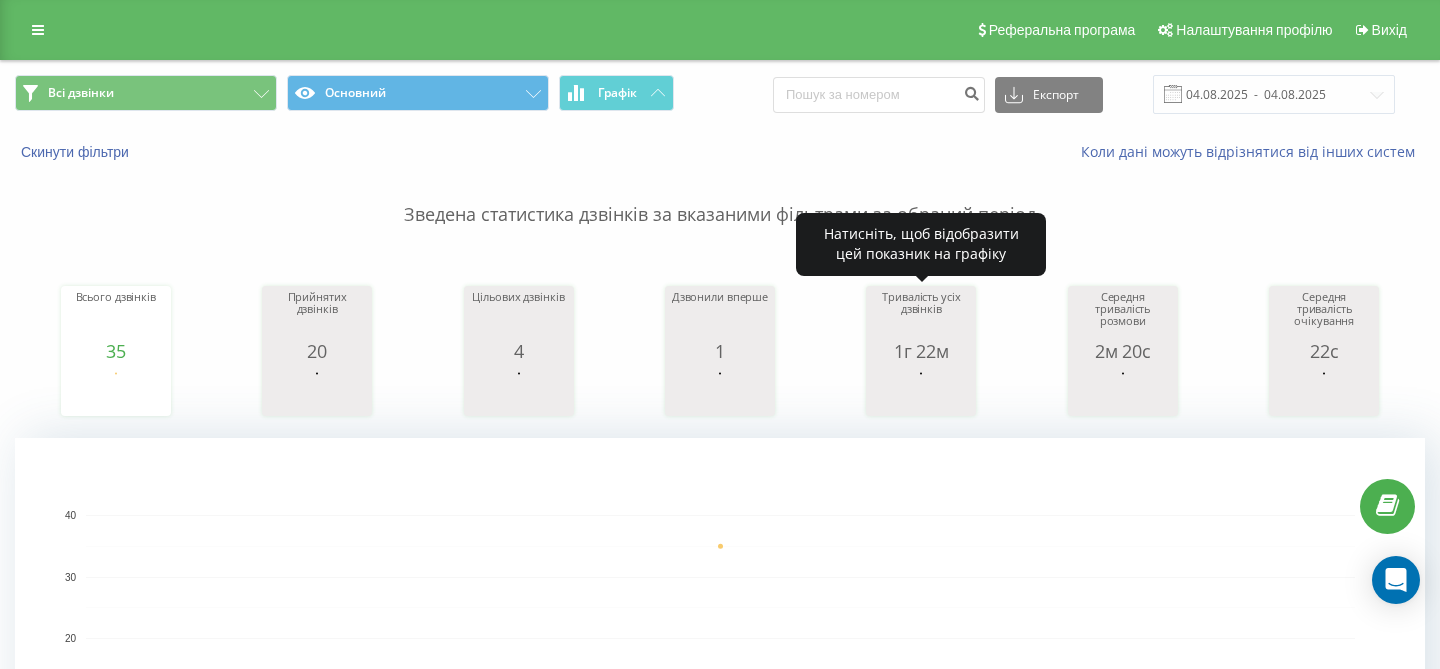 scroll, scrollTop: 0, scrollLeft: 0, axis: both 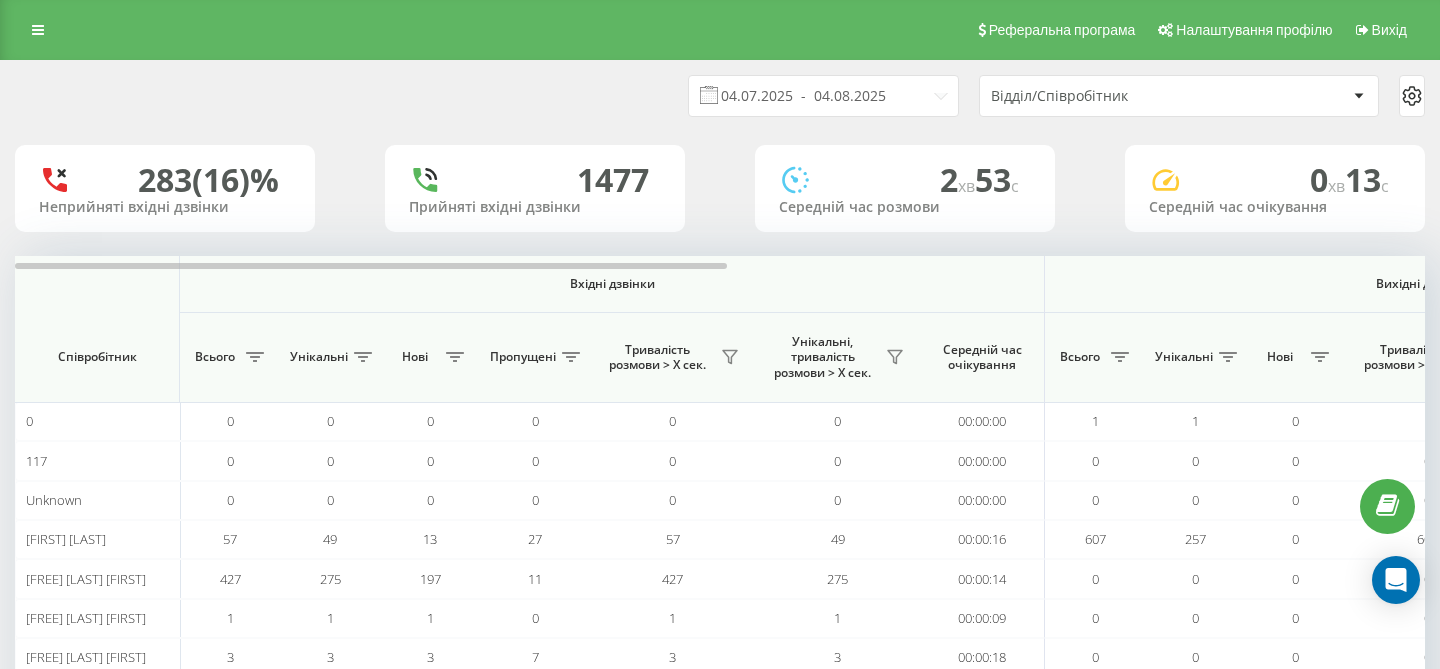 click at bounding box center [38, 30] 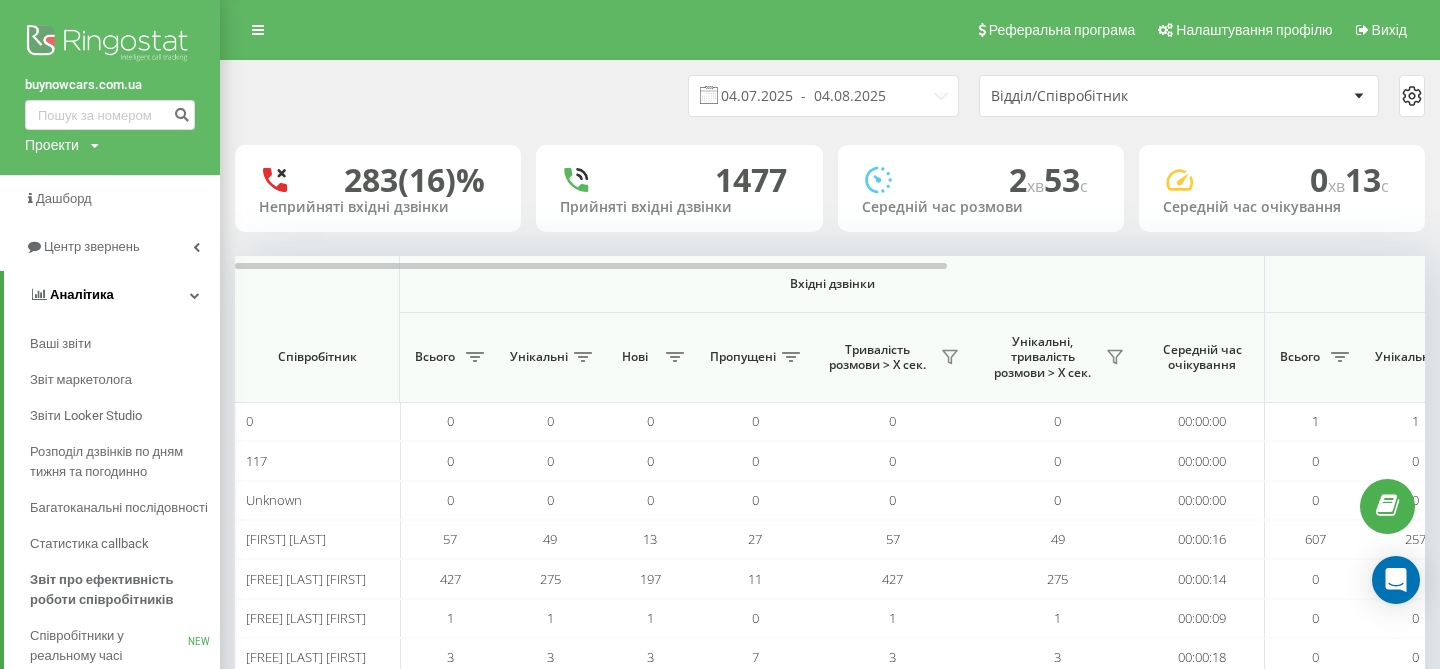 click on "Аналiтика" at bounding box center [112, 295] 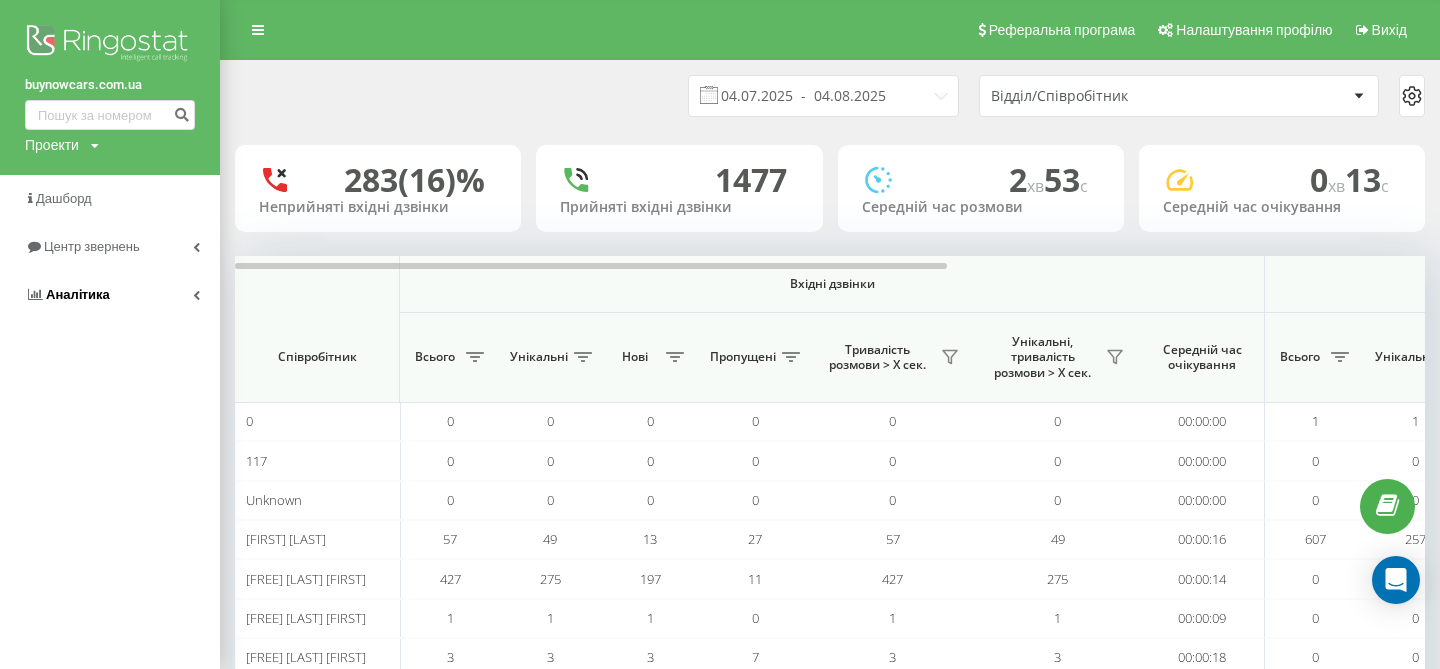 click on "Аналiтика" at bounding box center [110, 295] 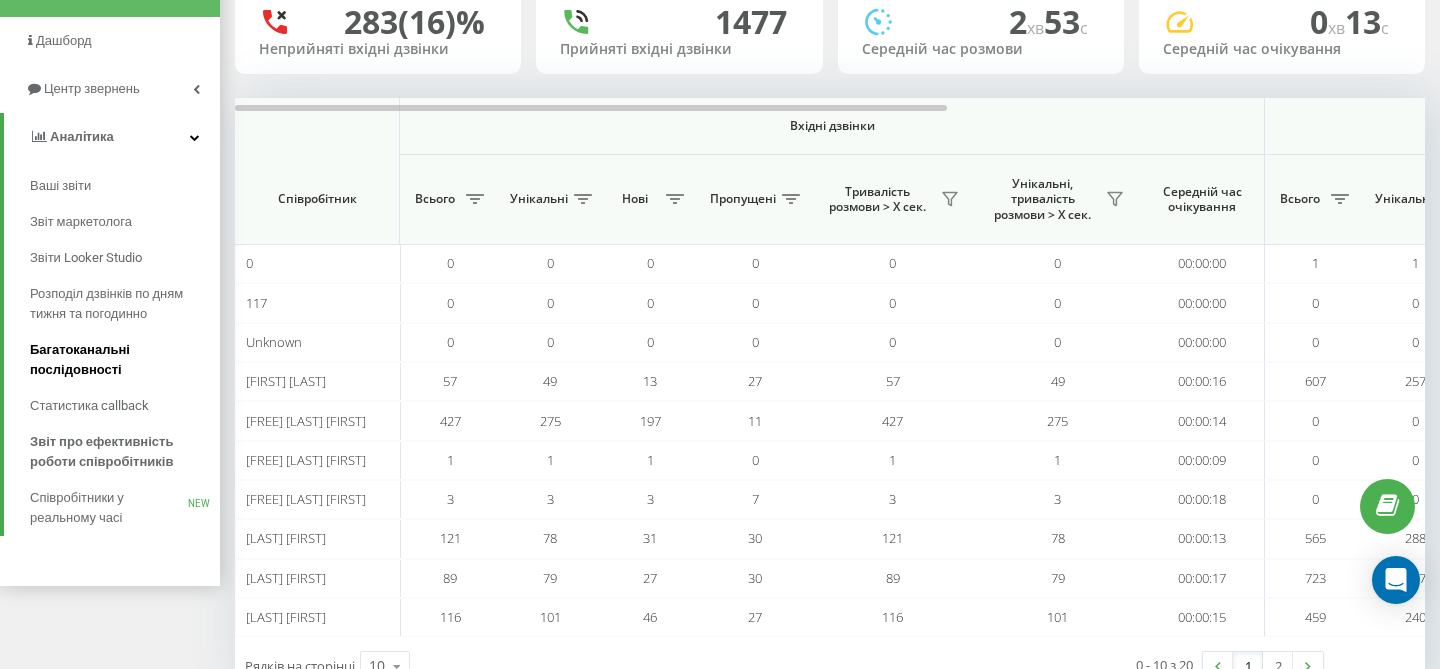 scroll, scrollTop: 162, scrollLeft: 0, axis: vertical 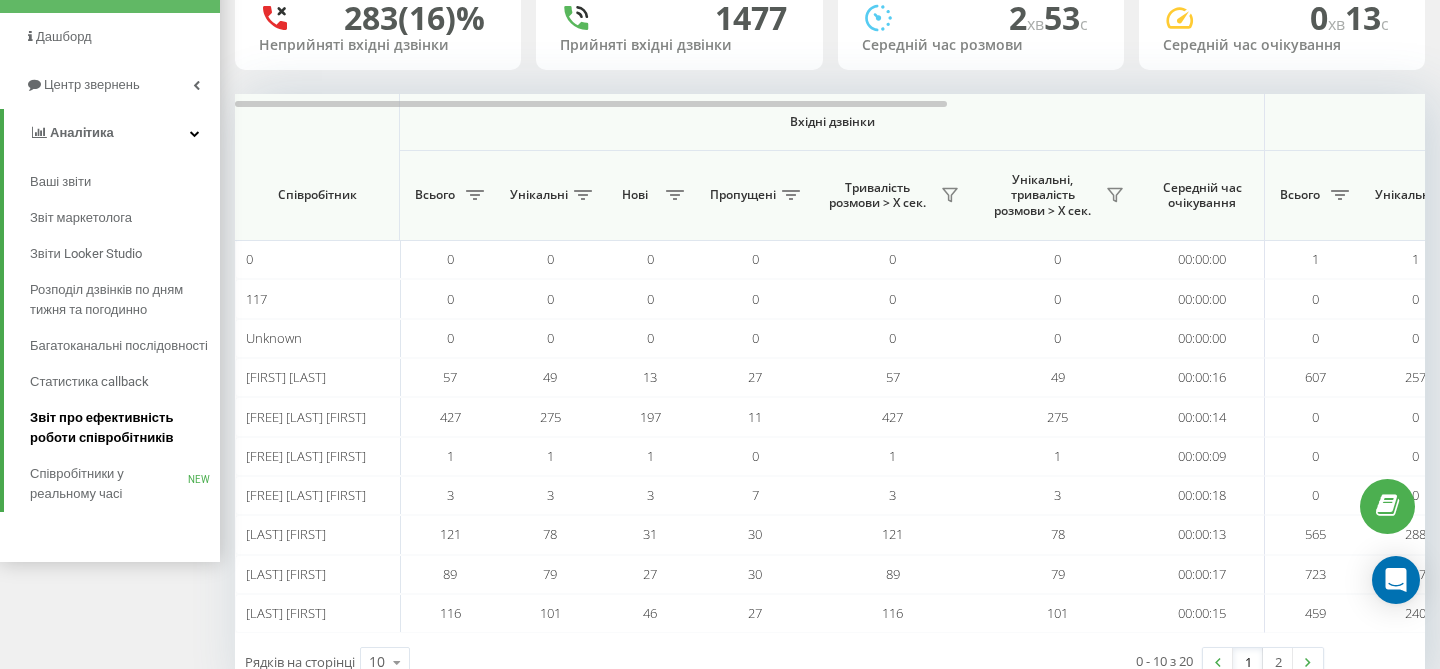 click on "Звіт про ефективність роботи співробітників" at bounding box center (120, 428) 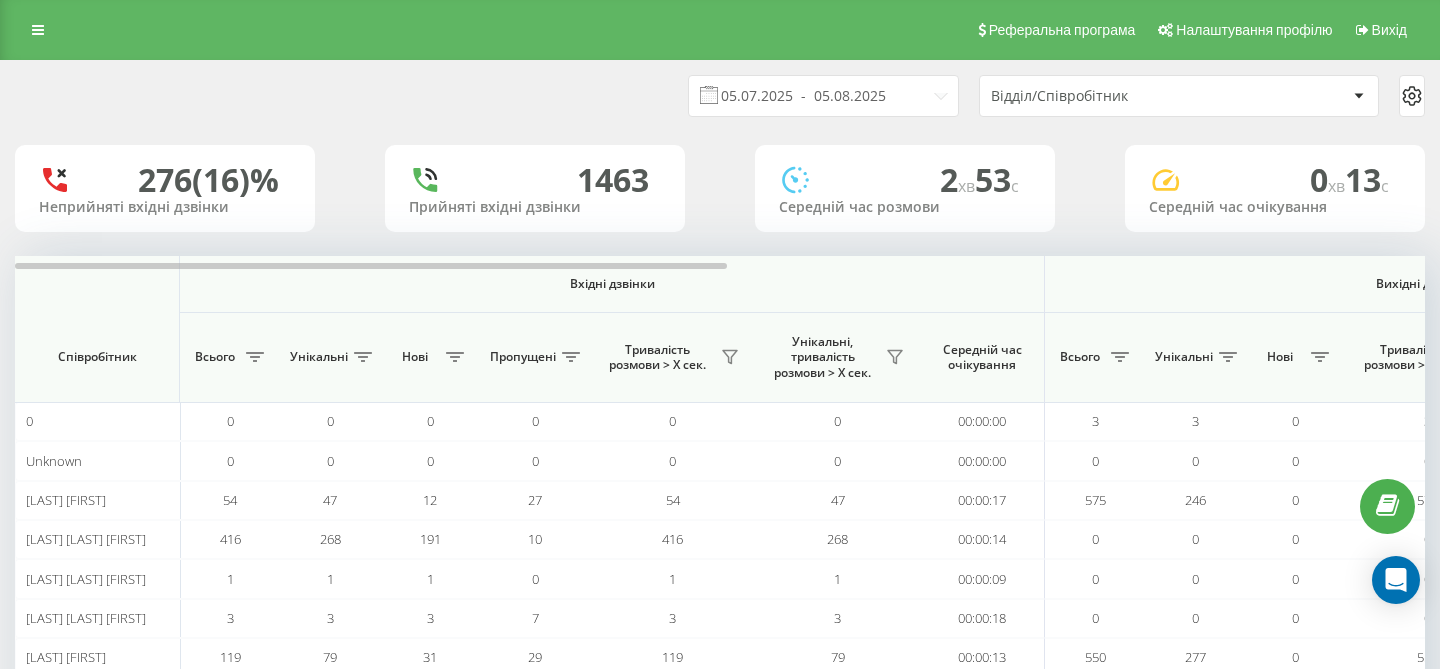 scroll, scrollTop: 0, scrollLeft: 0, axis: both 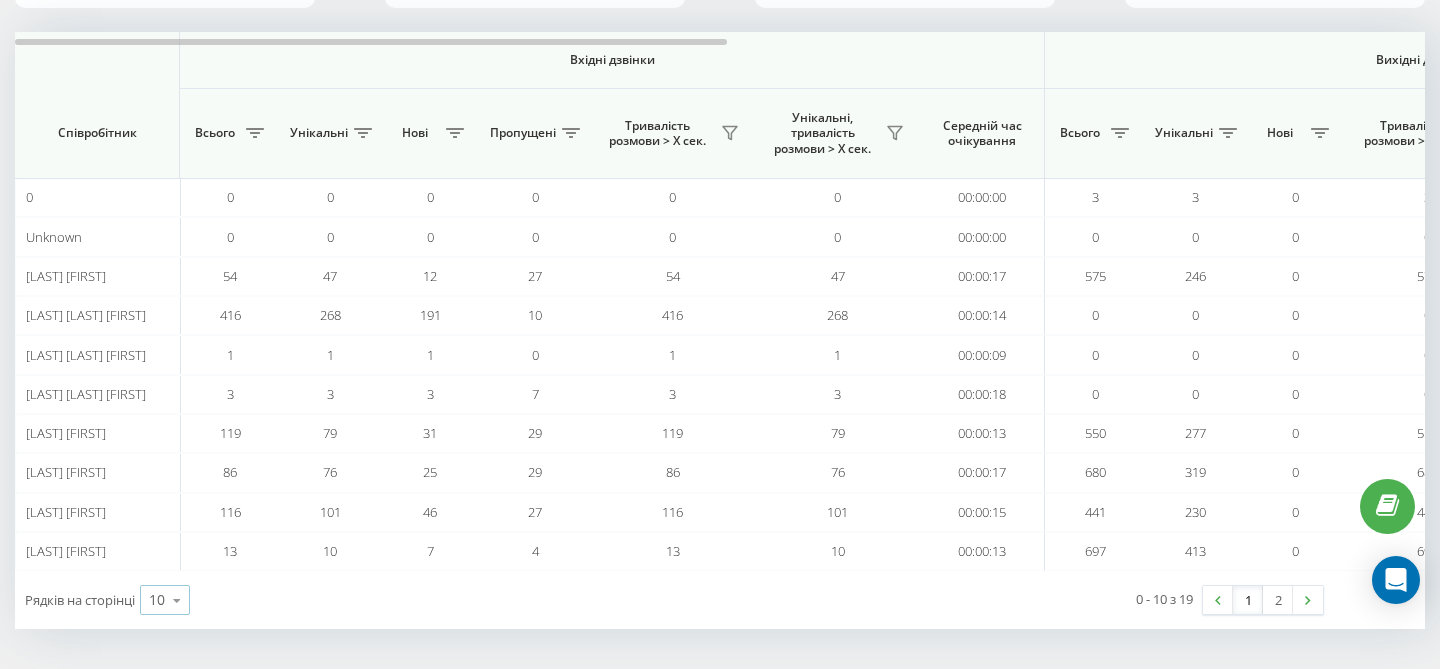 click at bounding box center (177, 600) 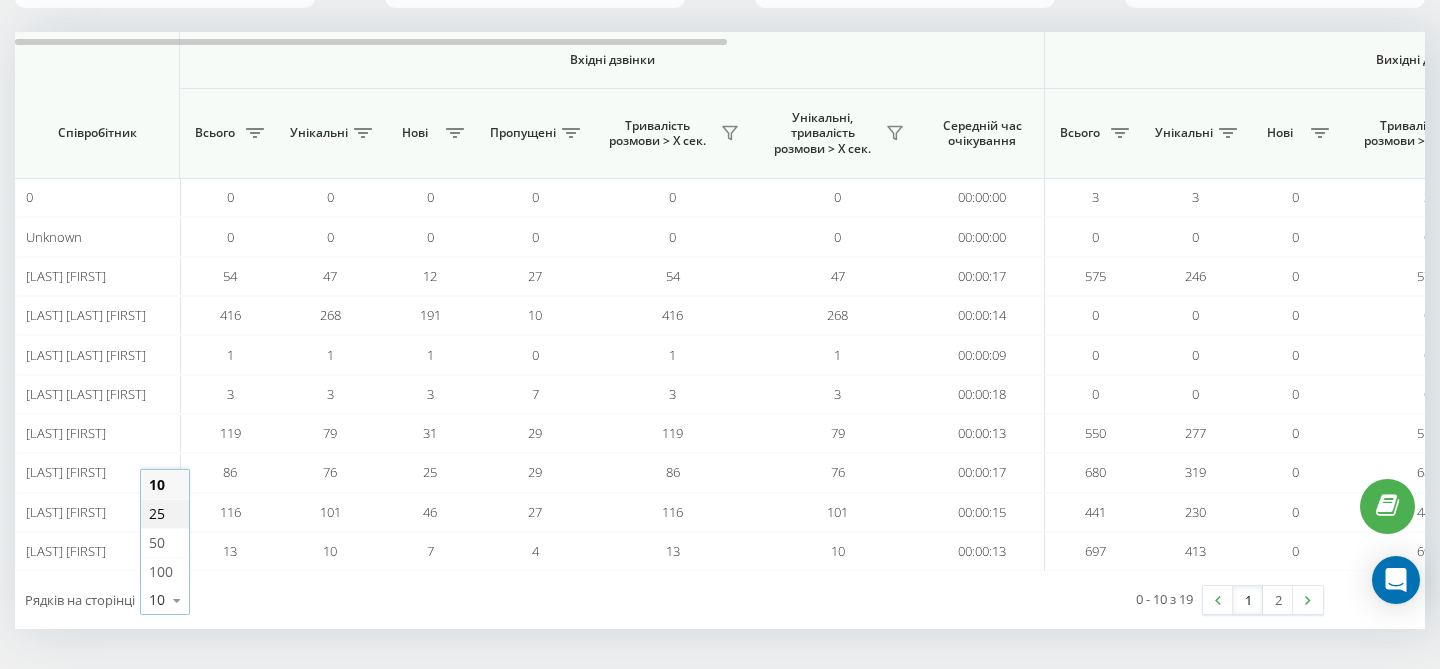 click on "25" at bounding box center (165, 513) 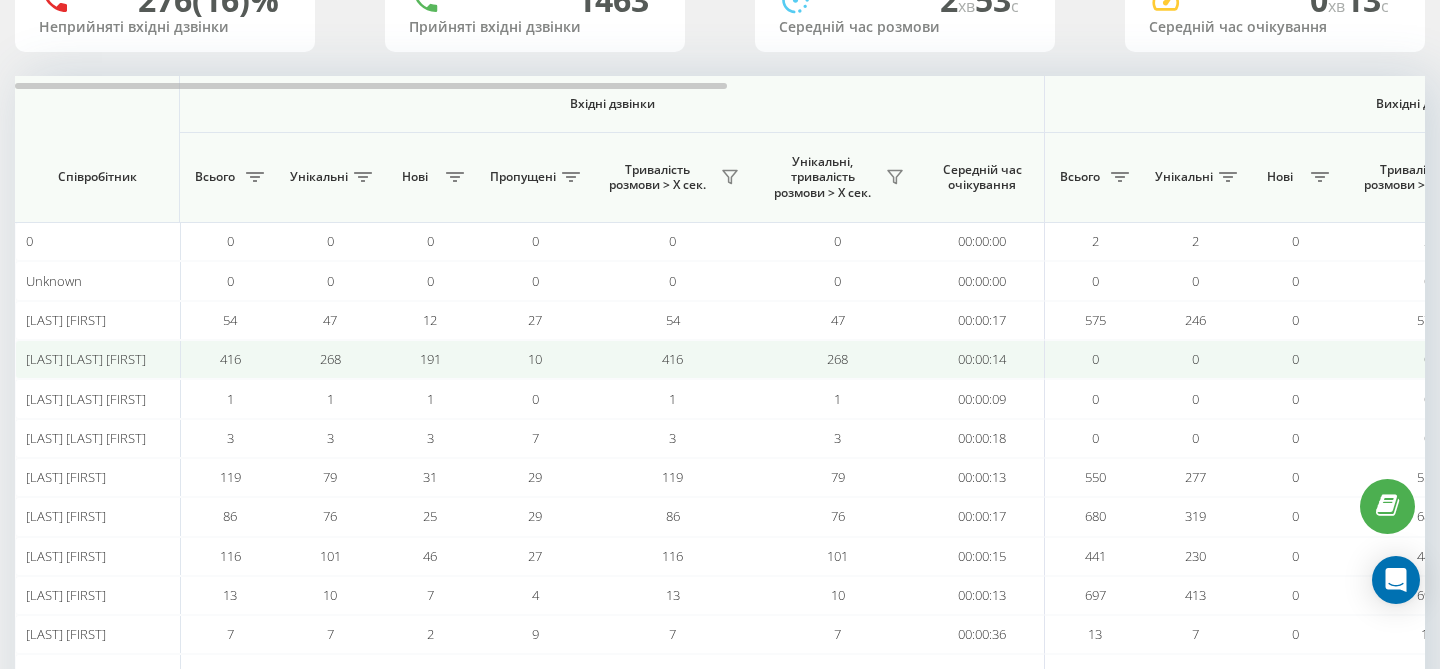scroll, scrollTop: 264, scrollLeft: 0, axis: vertical 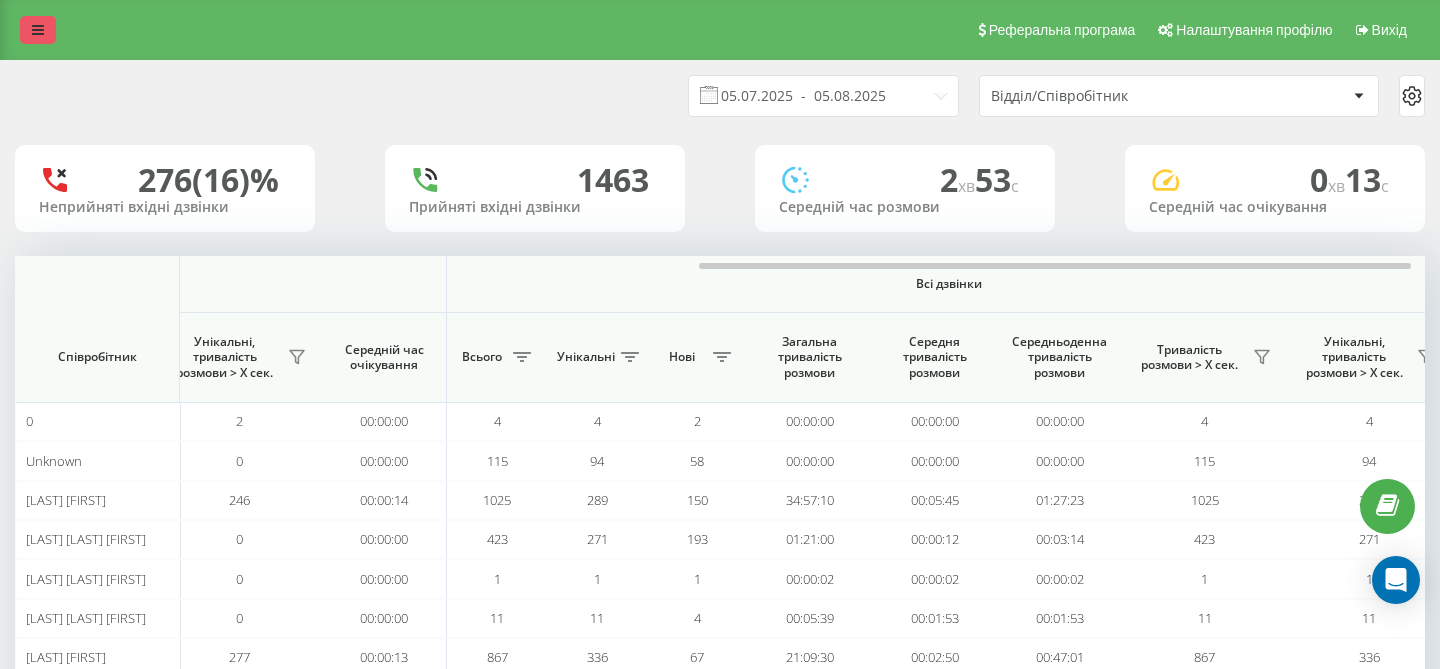 click at bounding box center [38, 30] 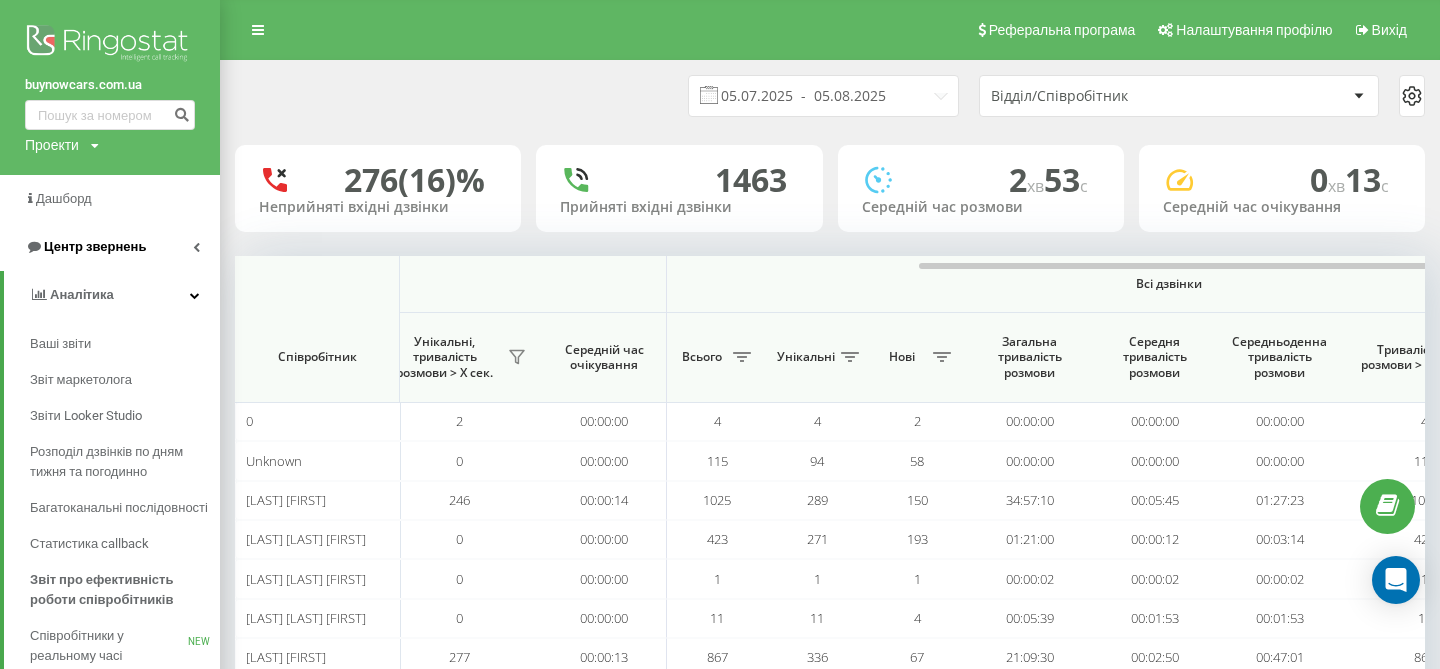click on "Центр звернень" at bounding box center [110, 247] 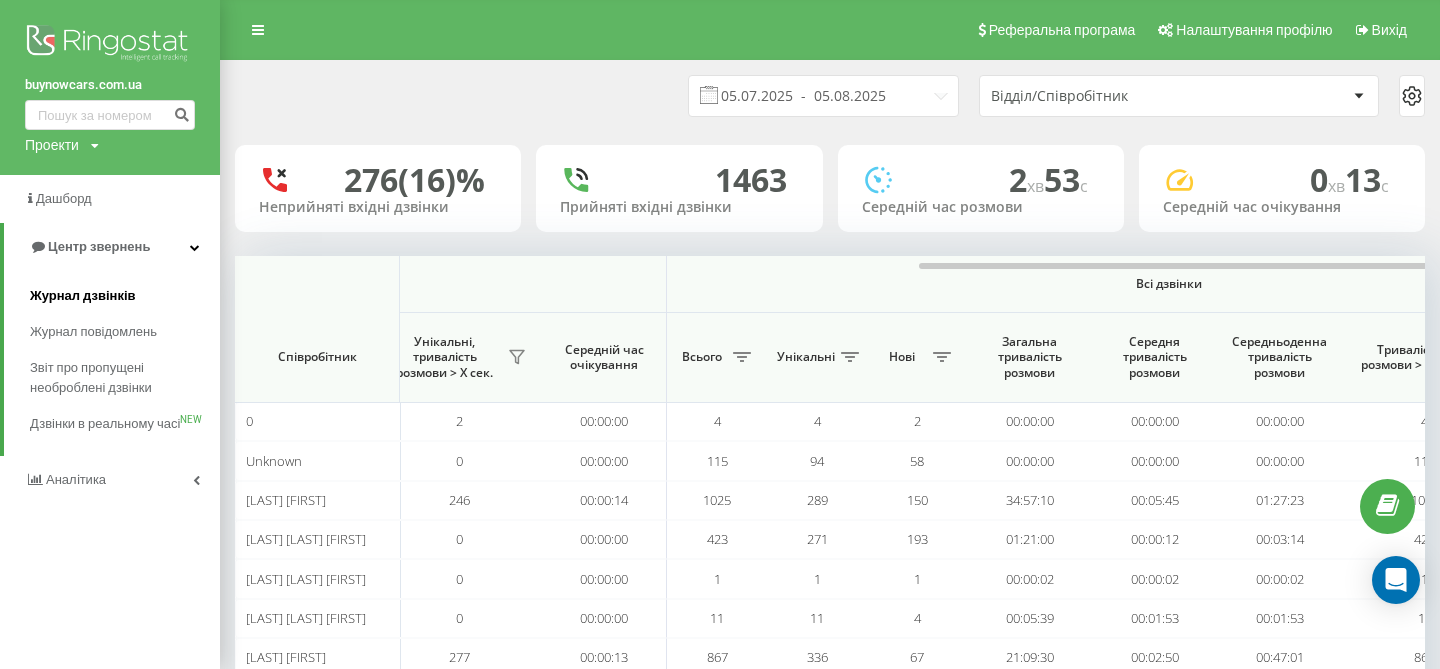 click on "Журнал дзвінків" at bounding box center (83, 296) 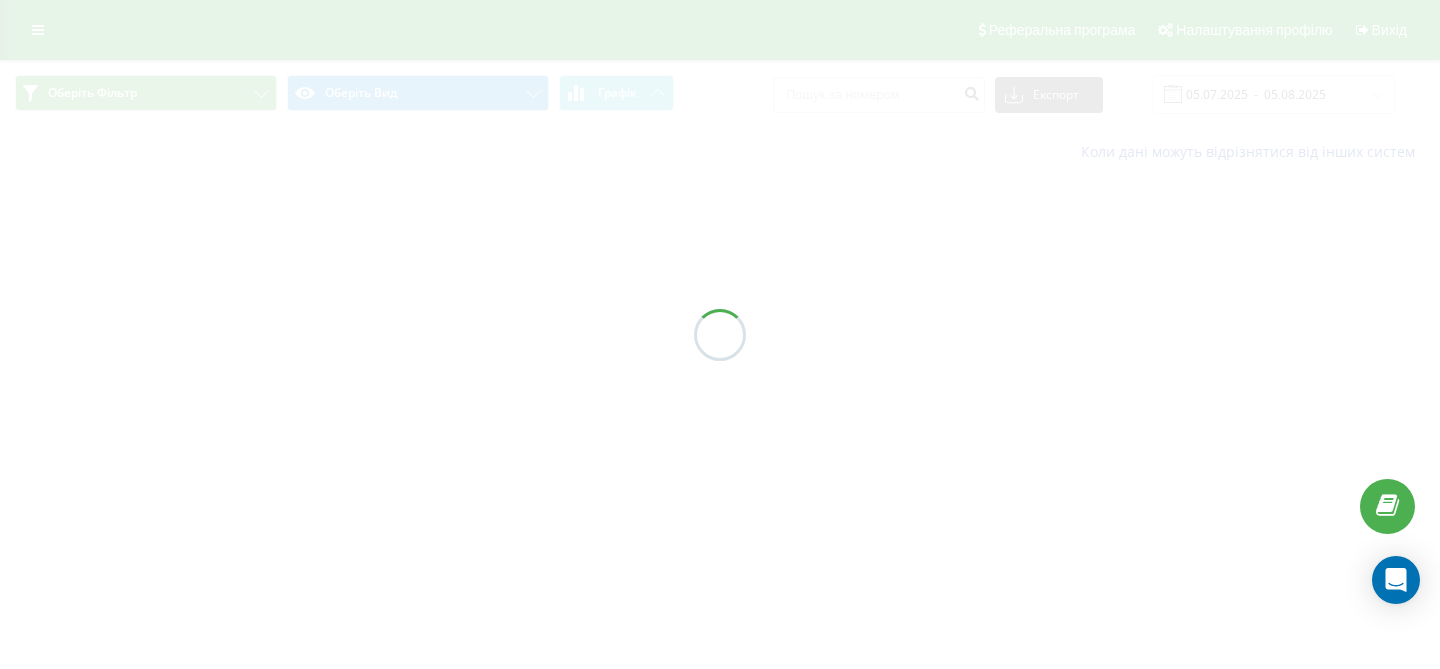 scroll, scrollTop: 0, scrollLeft: 0, axis: both 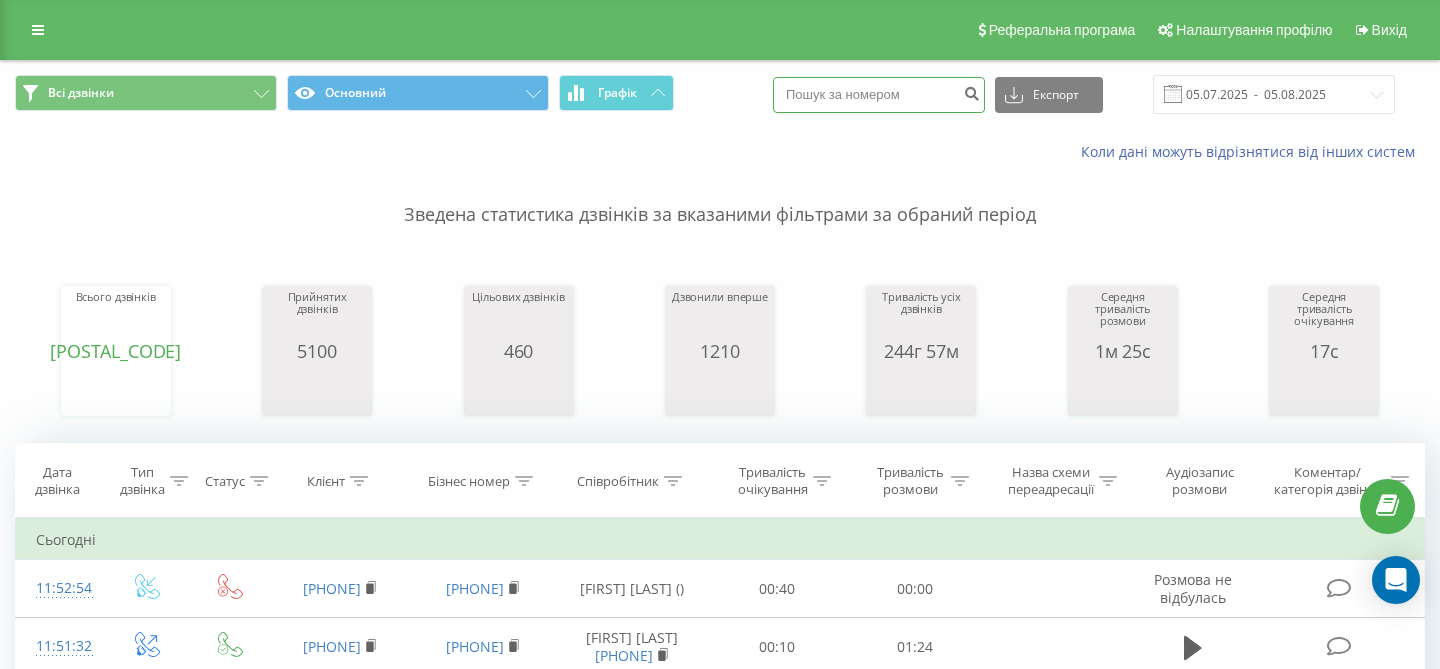 click at bounding box center (879, 95) 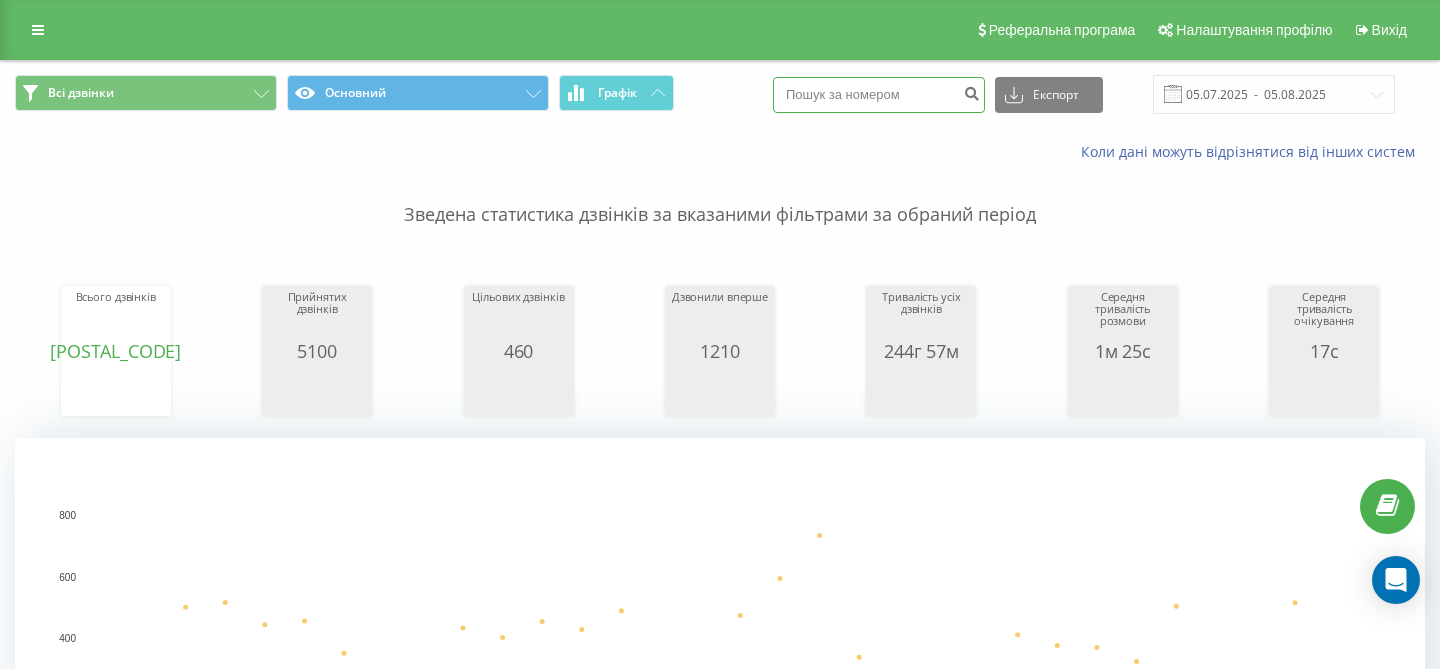 paste on "0958371541" 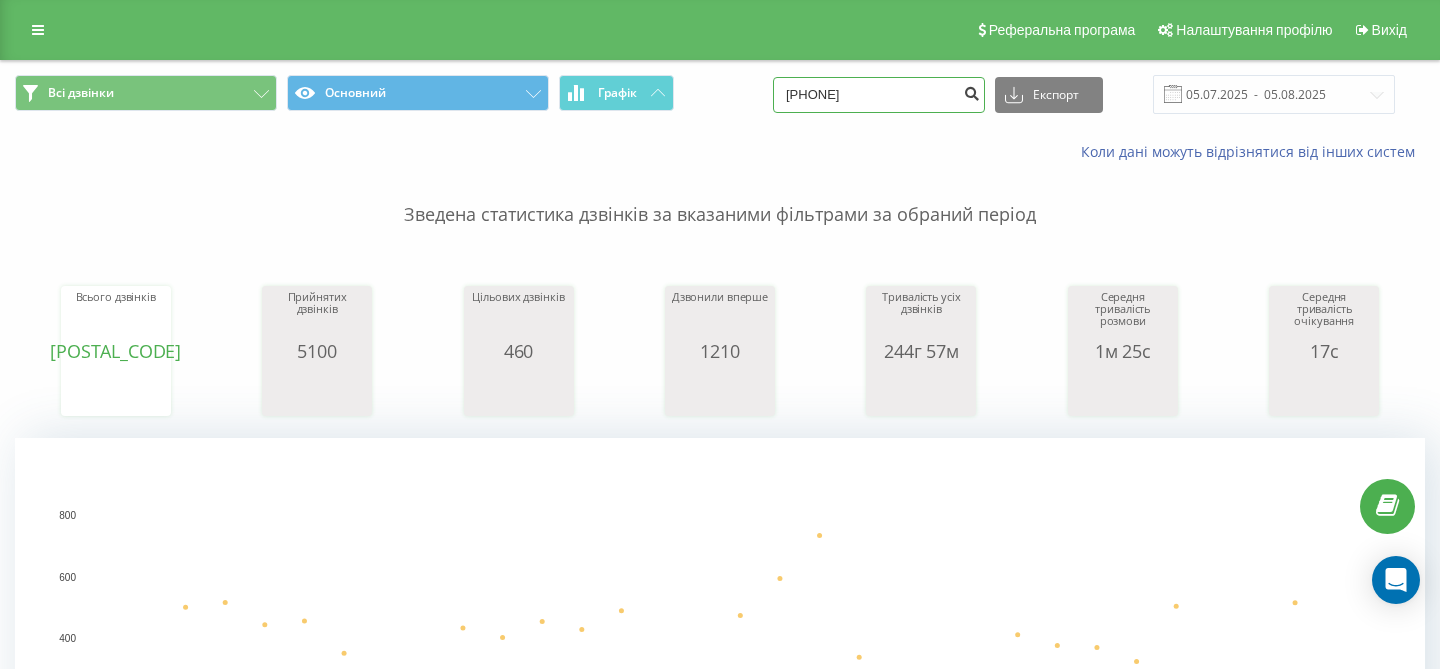 type on "0958371541" 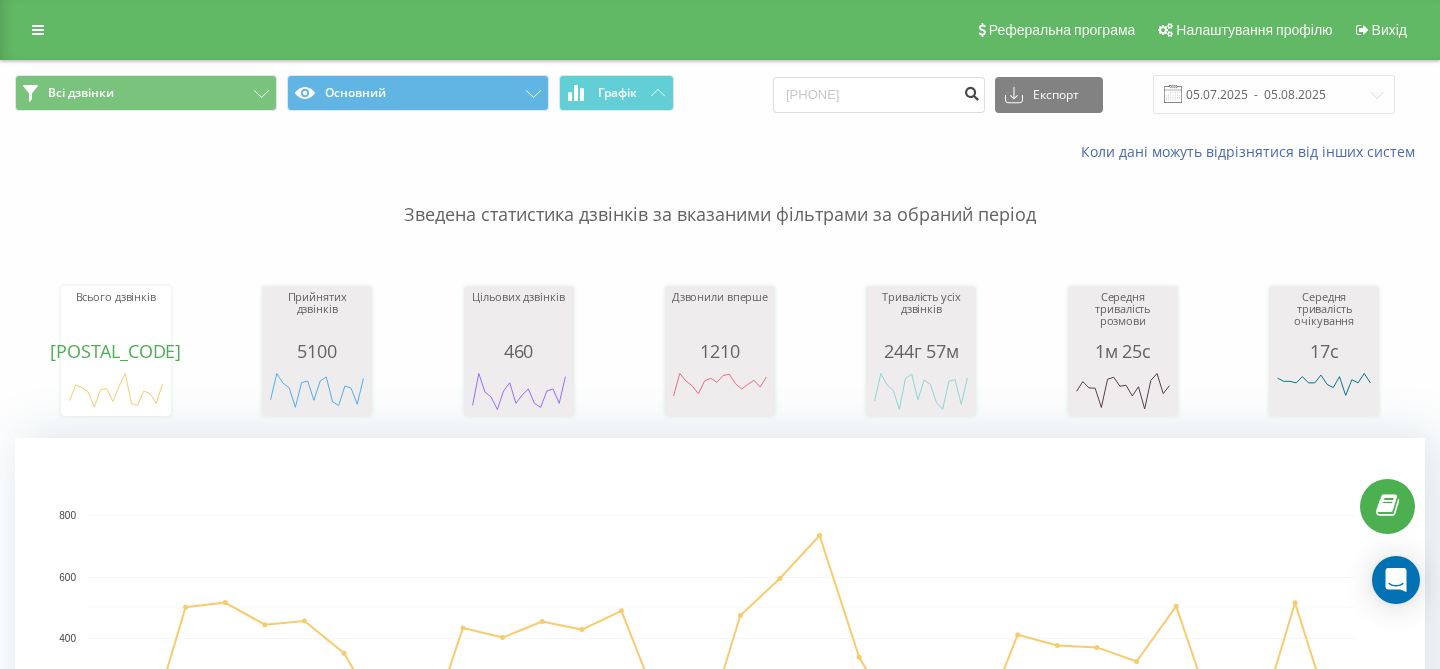 click at bounding box center [971, 91] 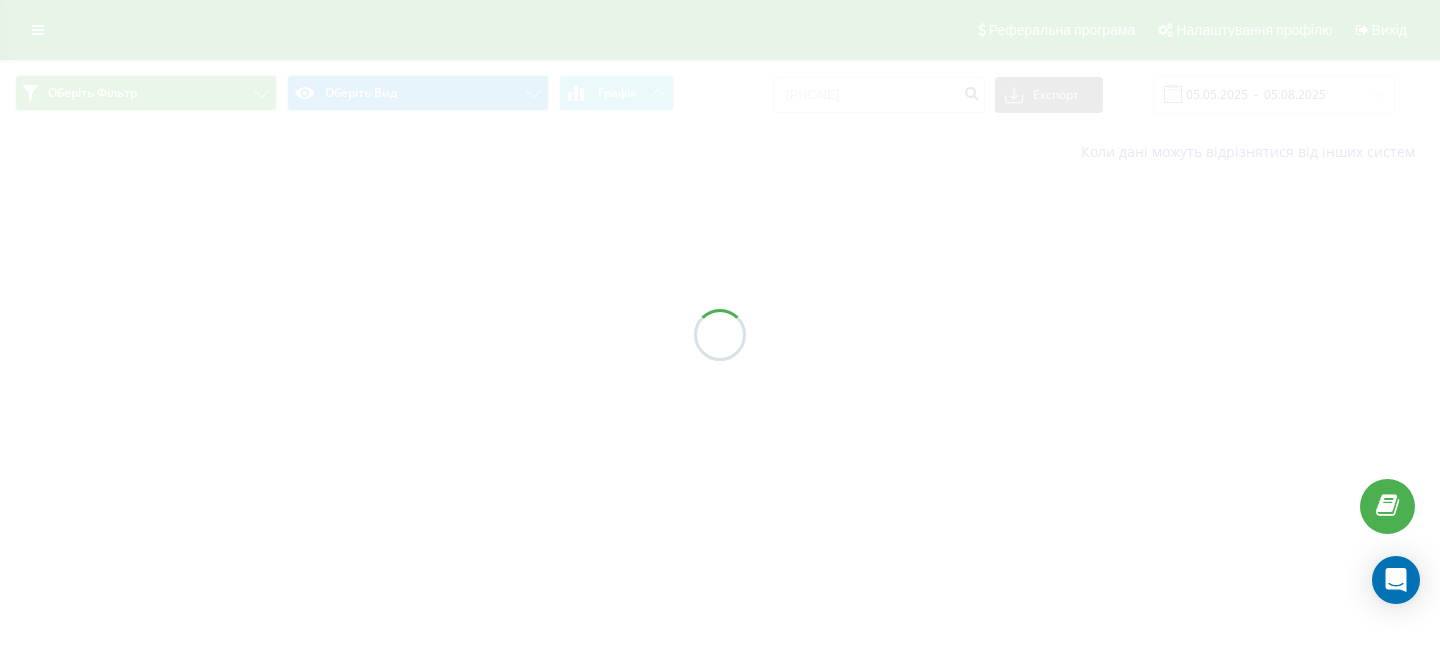 scroll, scrollTop: 0, scrollLeft: 0, axis: both 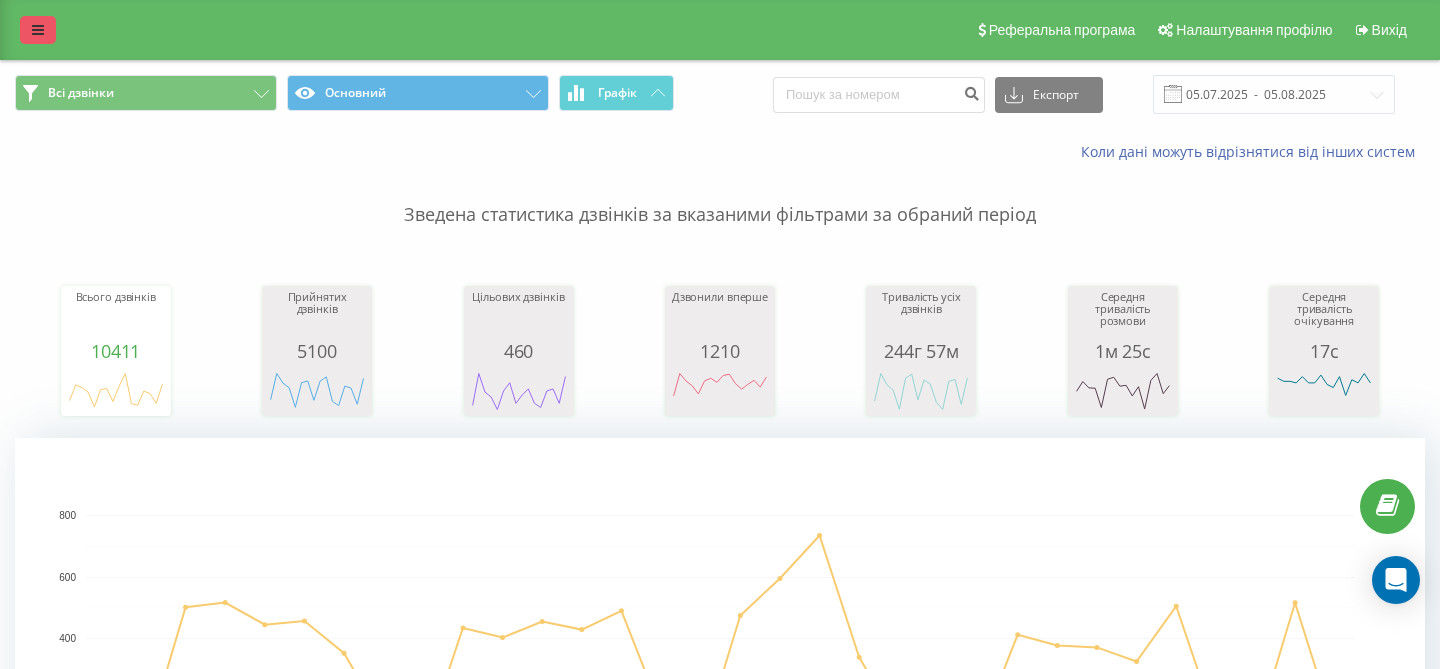 click at bounding box center [38, 30] 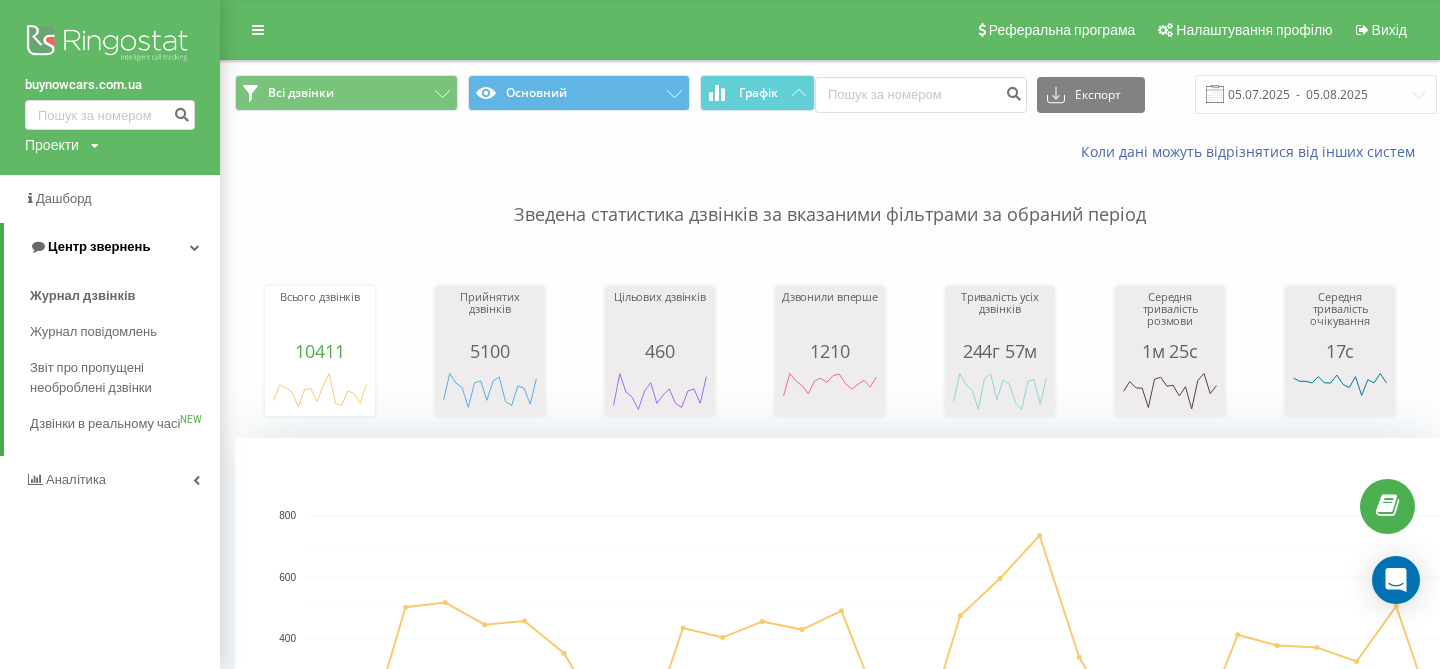 click on "Центр звернень" at bounding box center (112, 247) 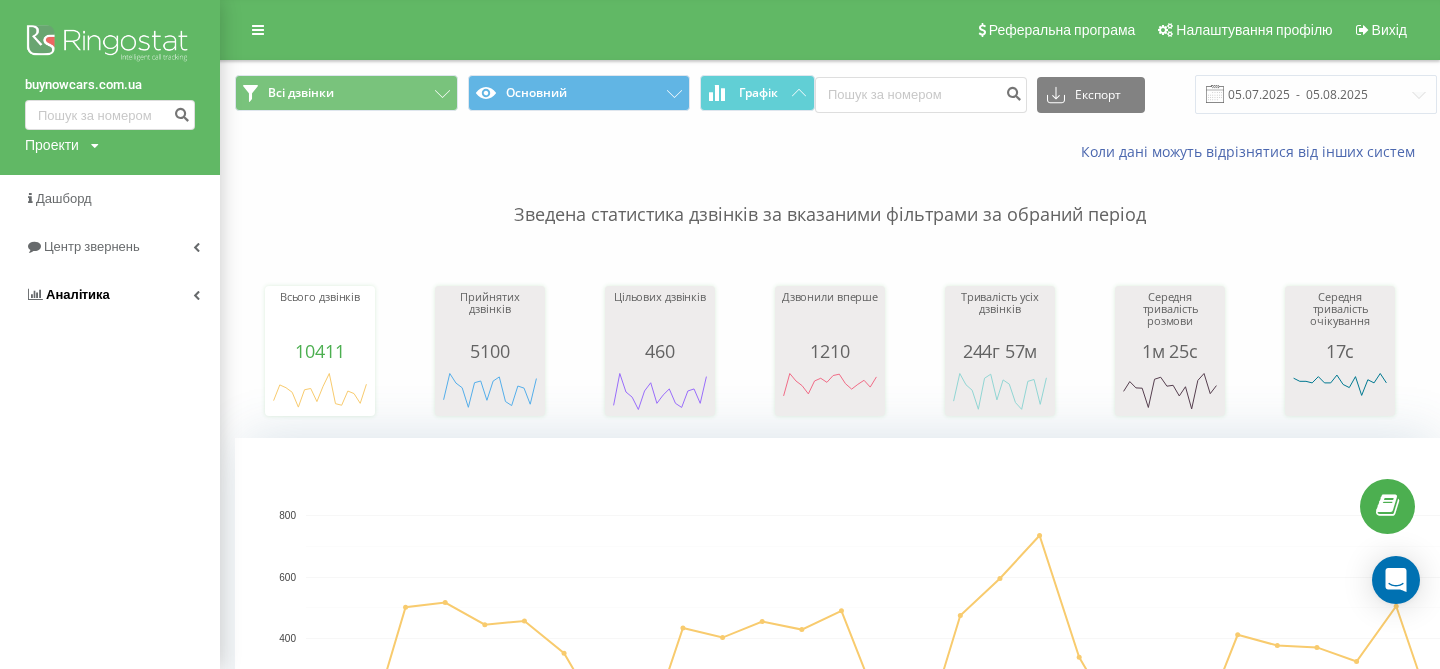 click on "Аналiтика" at bounding box center [110, 295] 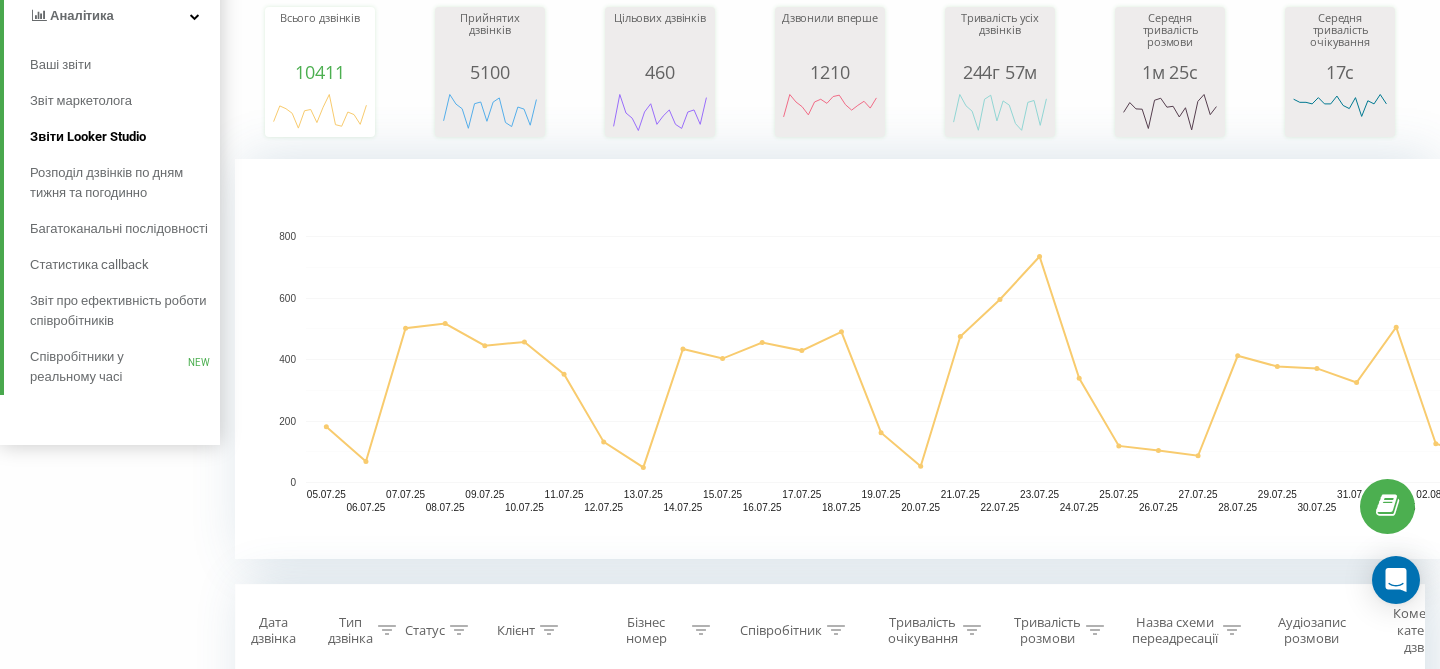 scroll, scrollTop: 280, scrollLeft: 0, axis: vertical 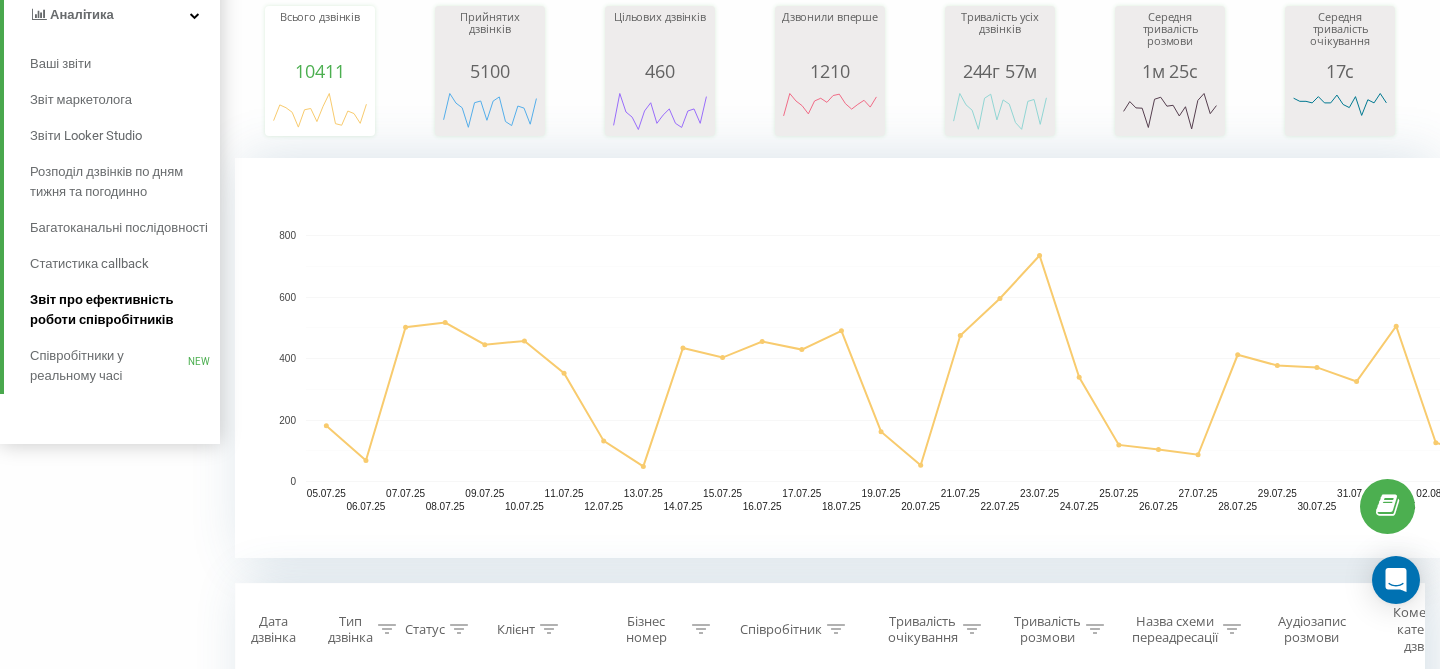 click on "Звіт про ефективність роботи співробітників" at bounding box center (120, 310) 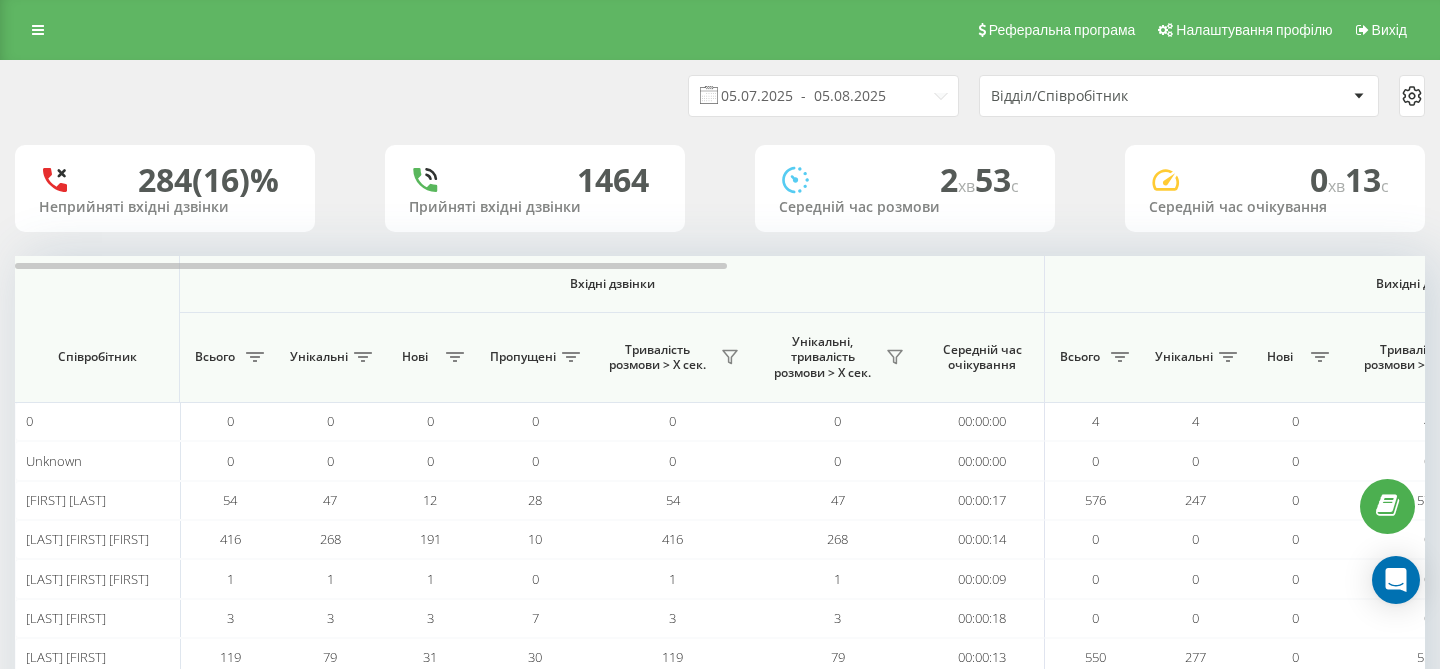 scroll, scrollTop: 0, scrollLeft: 0, axis: both 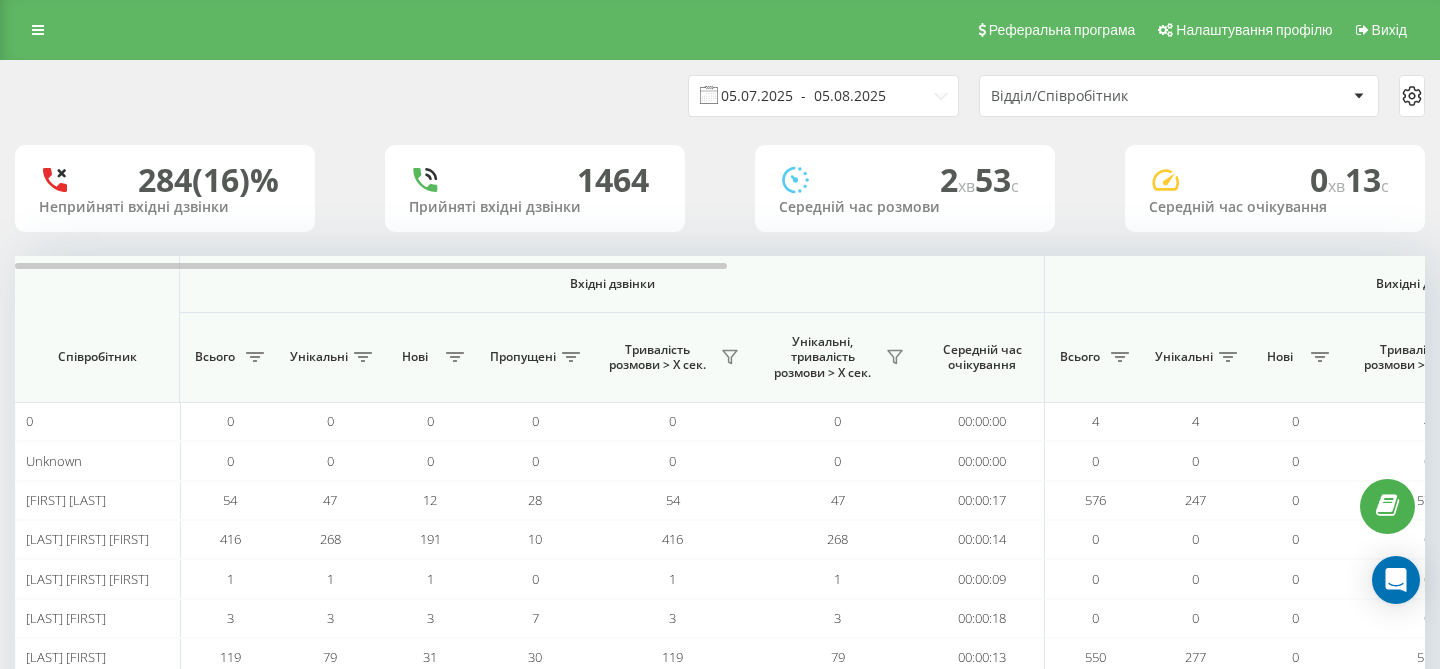 click on "05.07.2025  -  05.08.2025" at bounding box center [823, 96] 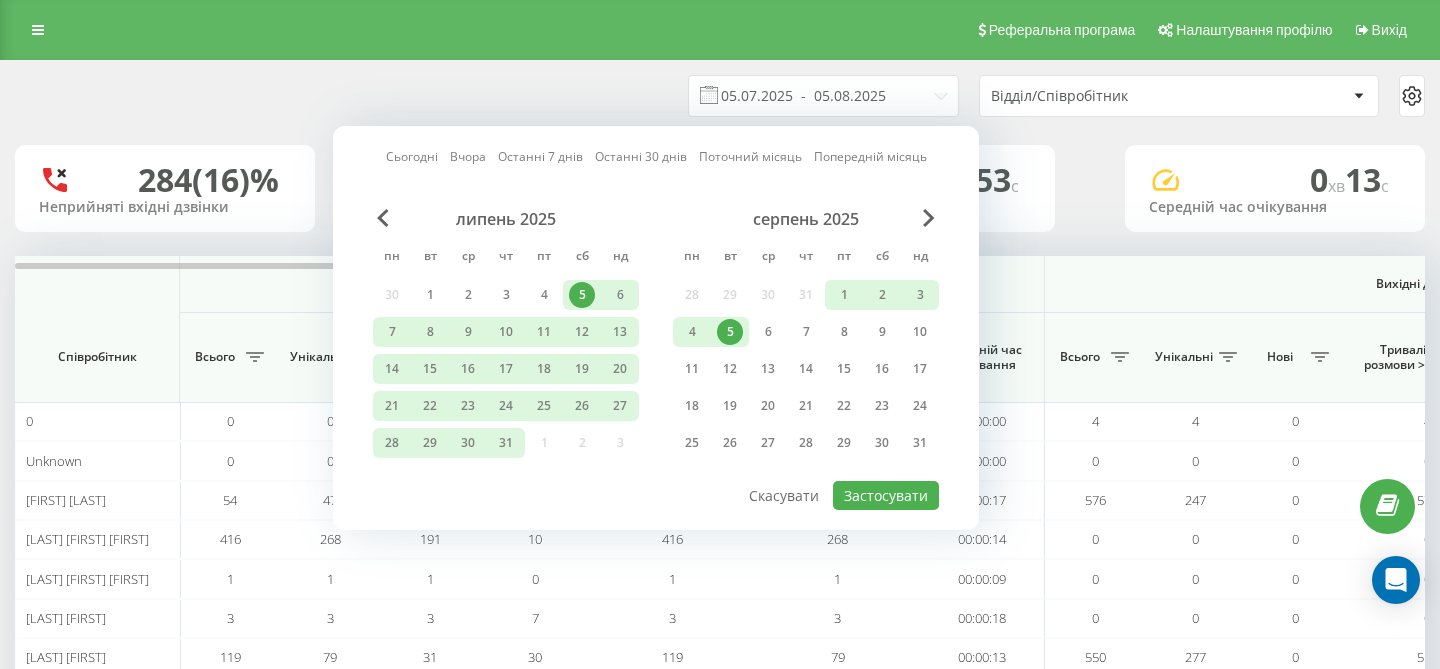 click on "5" at bounding box center (730, 332) 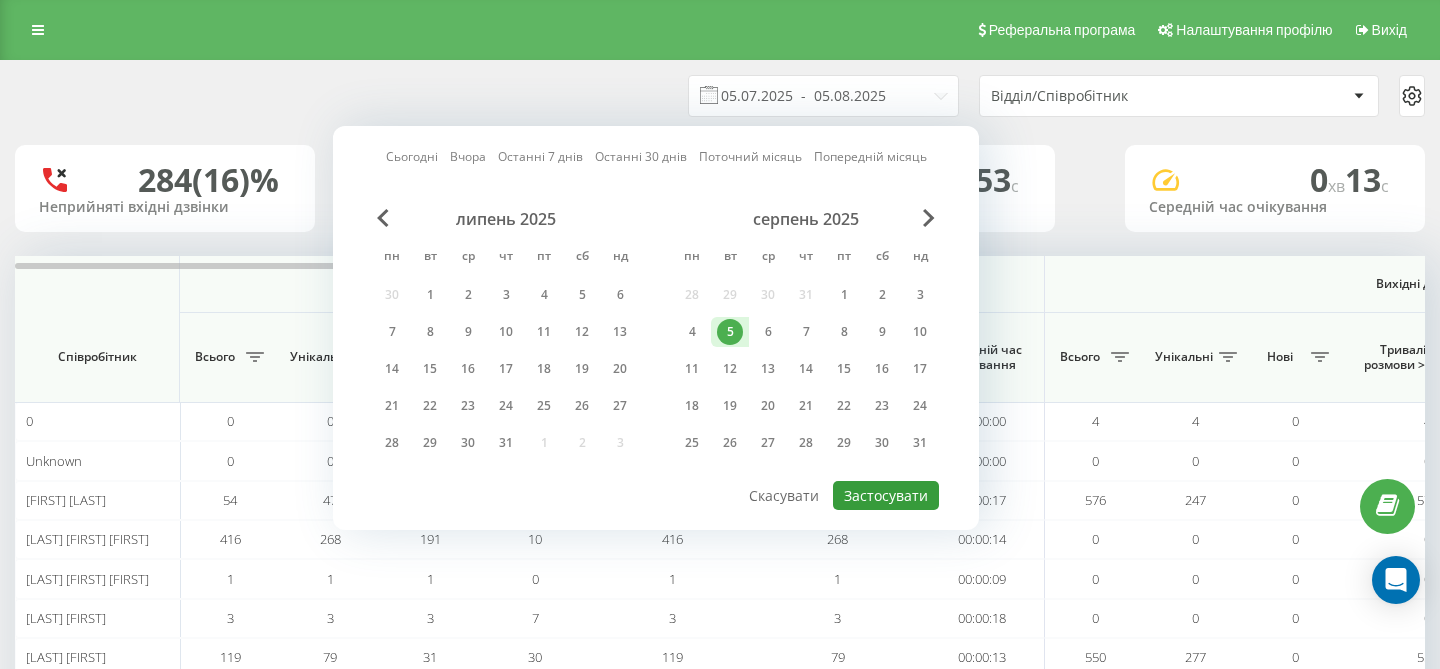 click on "Застосувати" at bounding box center [886, 495] 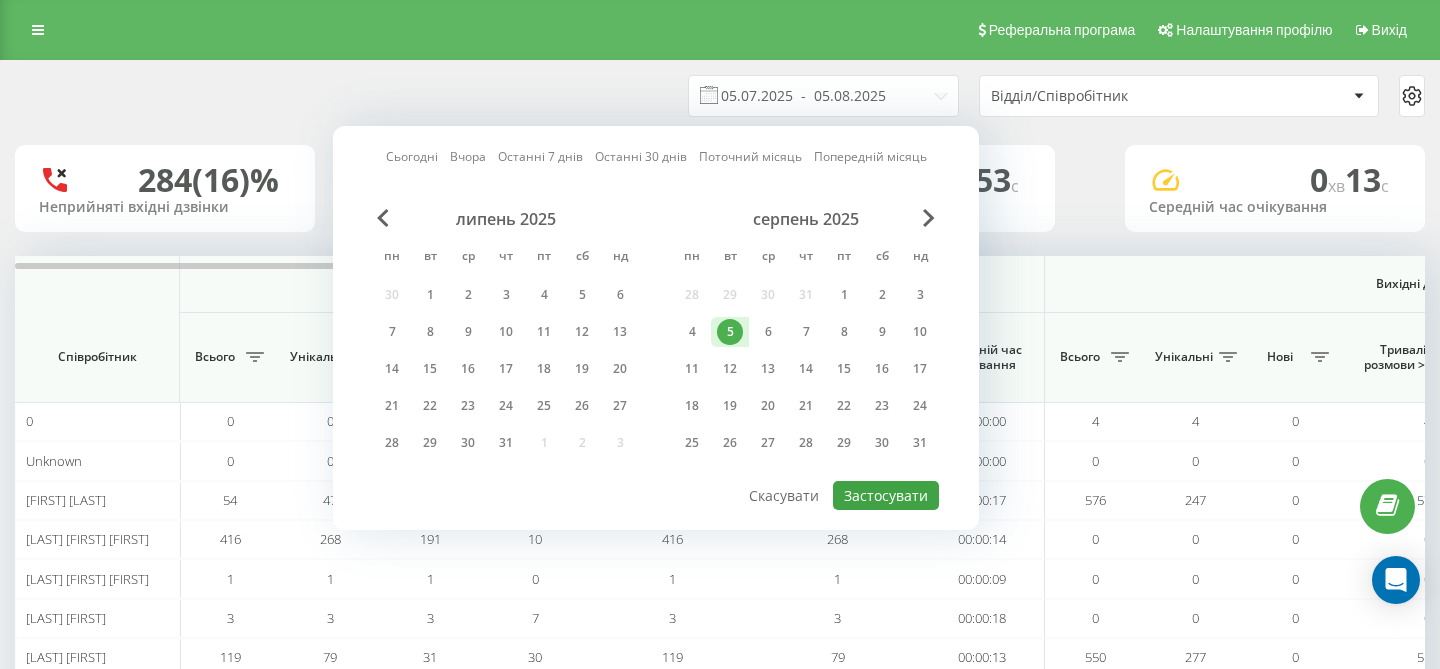 type on "05.08.2025  -  05.08.2025" 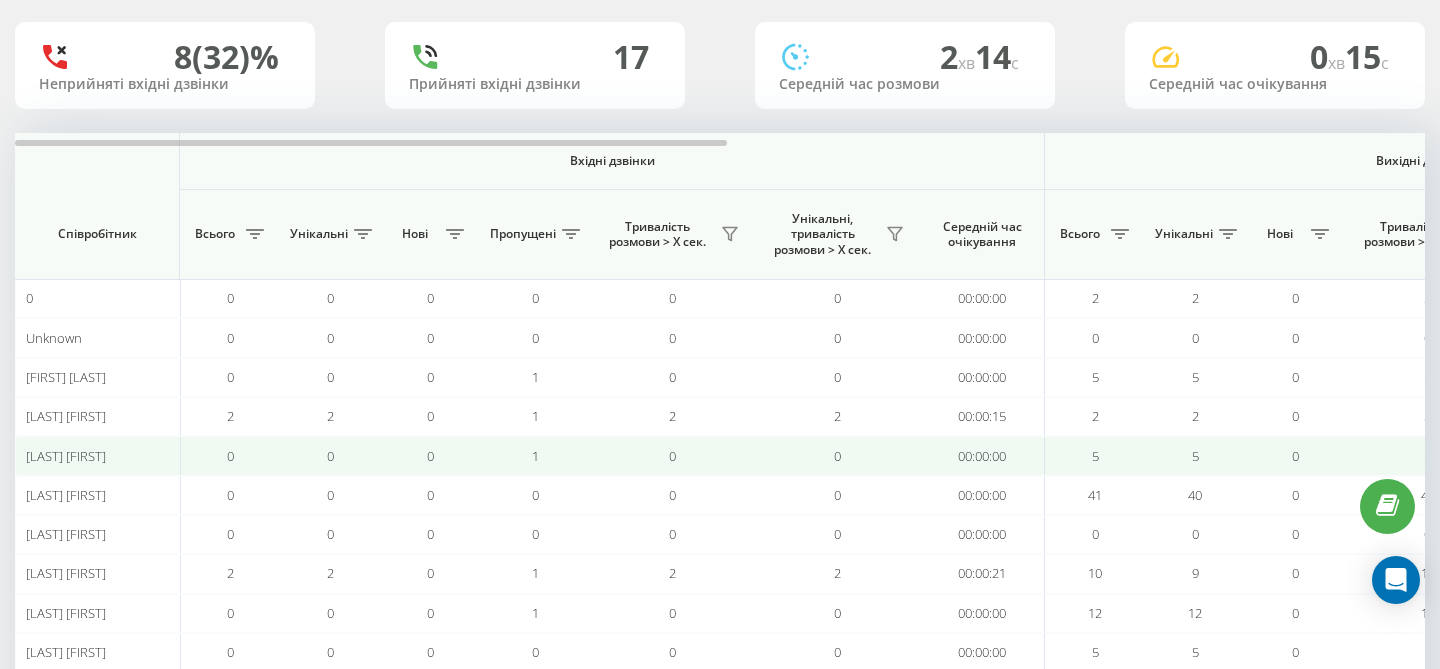 scroll, scrollTop: 124, scrollLeft: 0, axis: vertical 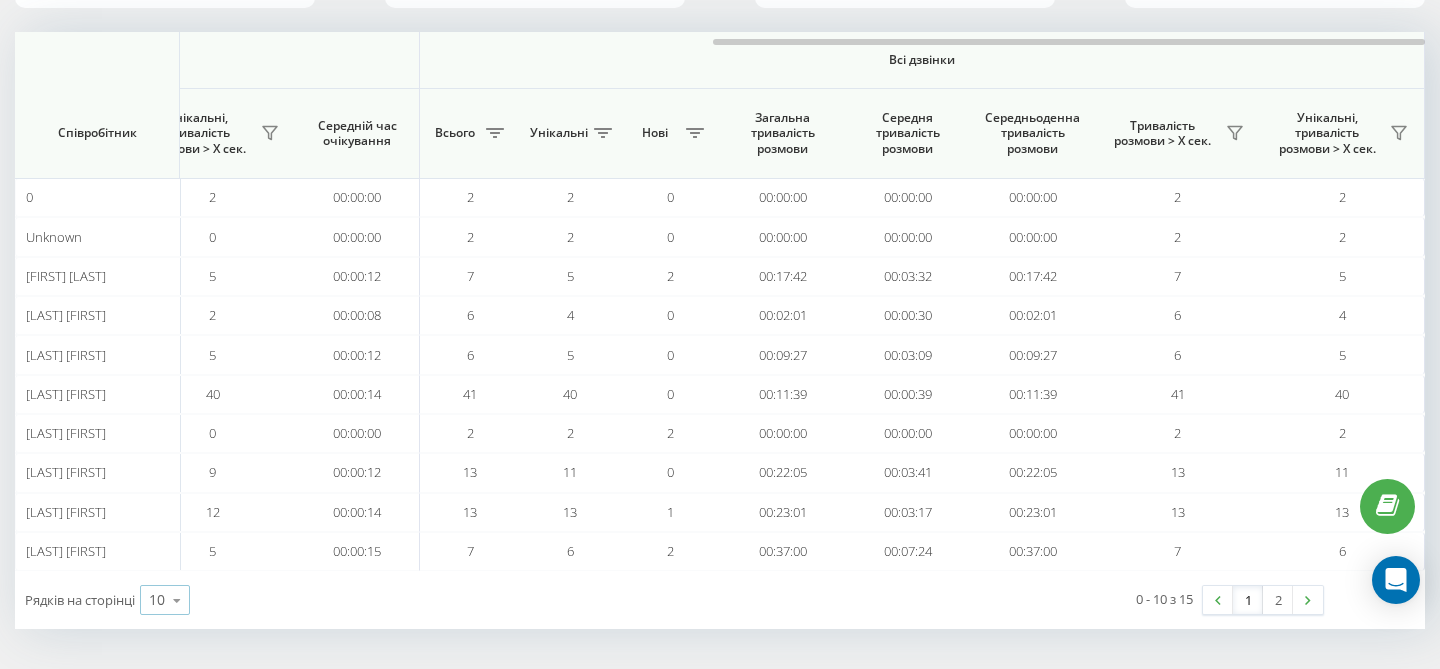 click at bounding box center (177, 600) 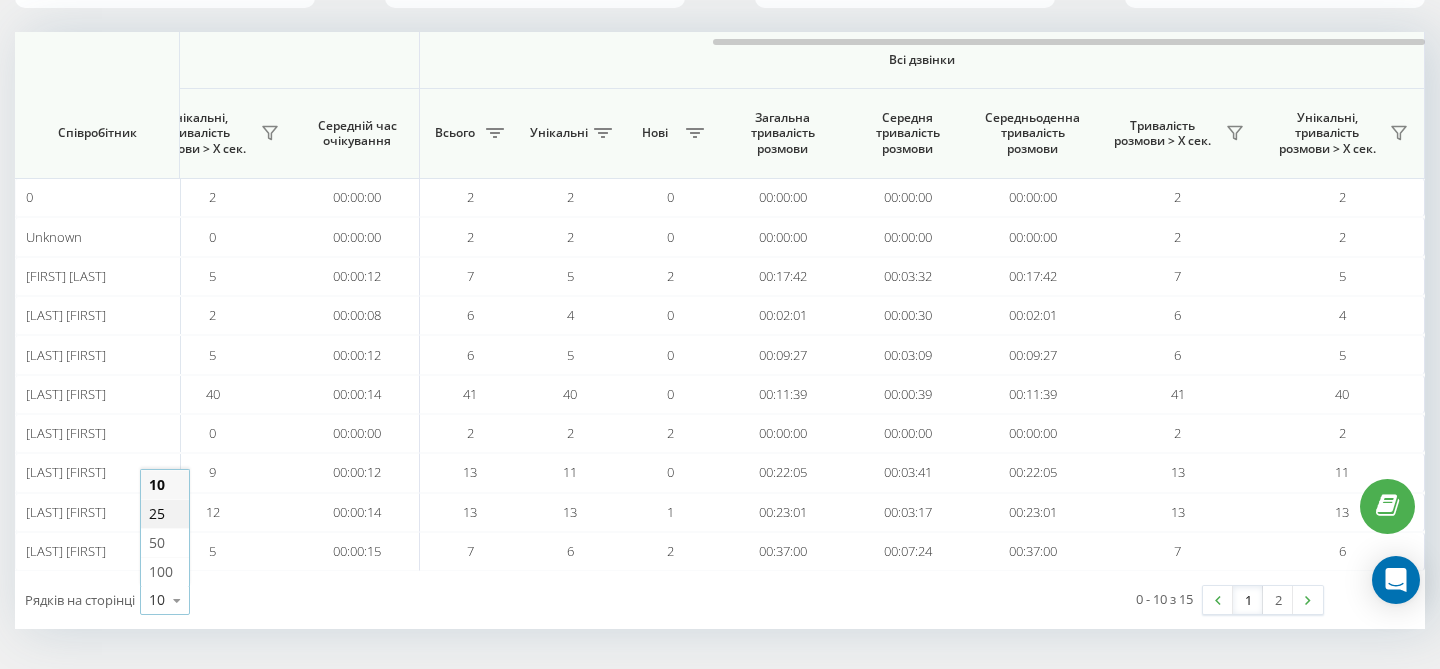 click on "25" at bounding box center [165, 513] 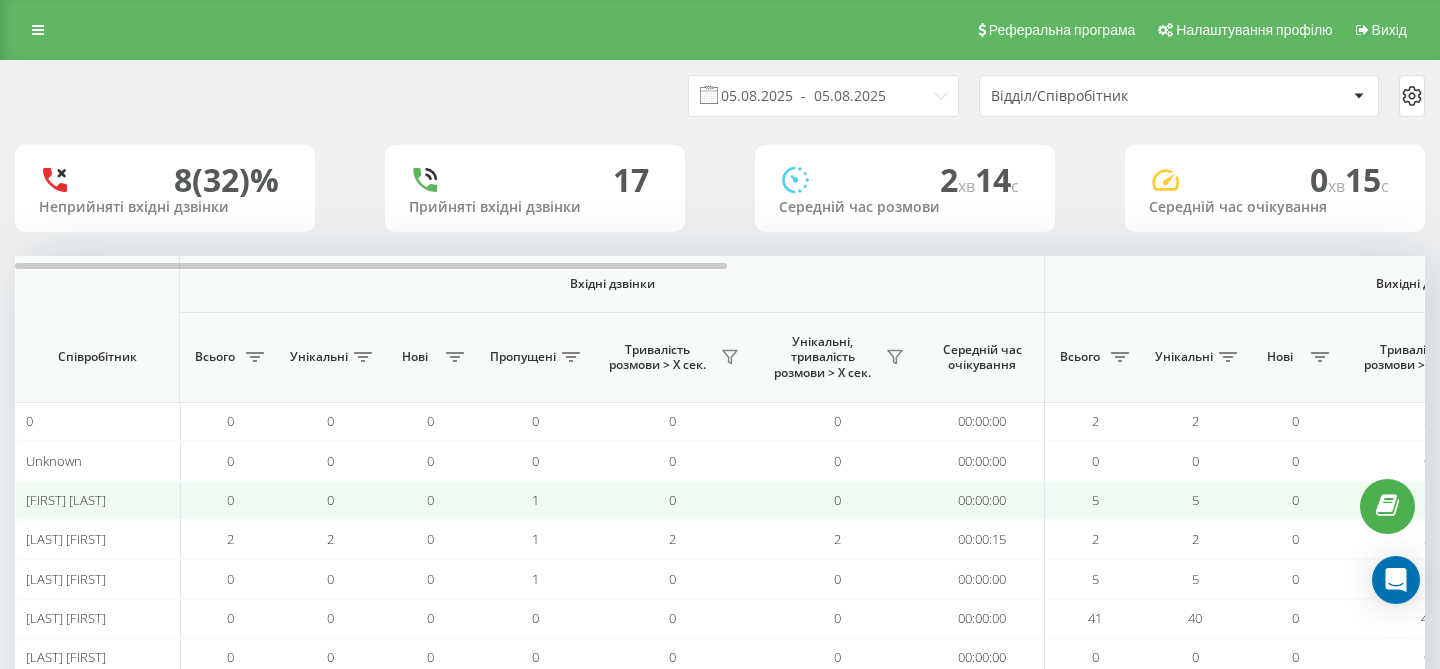 scroll, scrollTop: 271, scrollLeft: 0, axis: vertical 